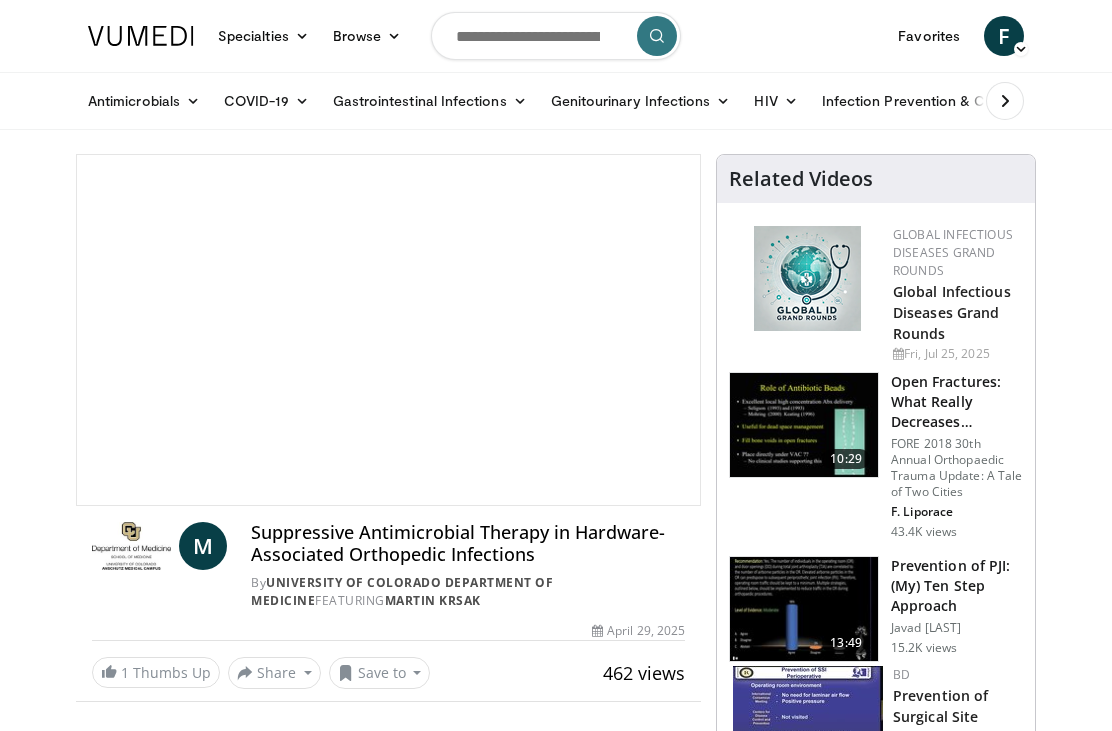 scroll, scrollTop: 0, scrollLeft: 0, axis: both 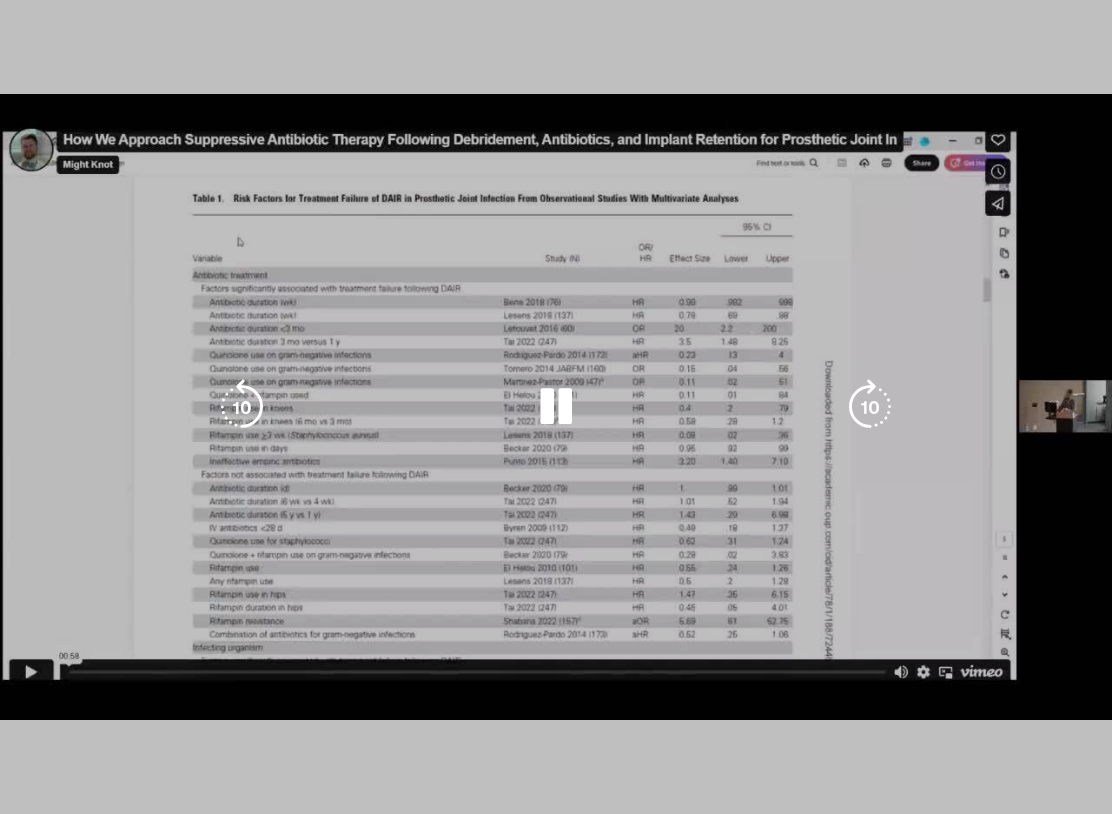 click on "10 seconds
Tap to unmute" at bounding box center [556, 407] 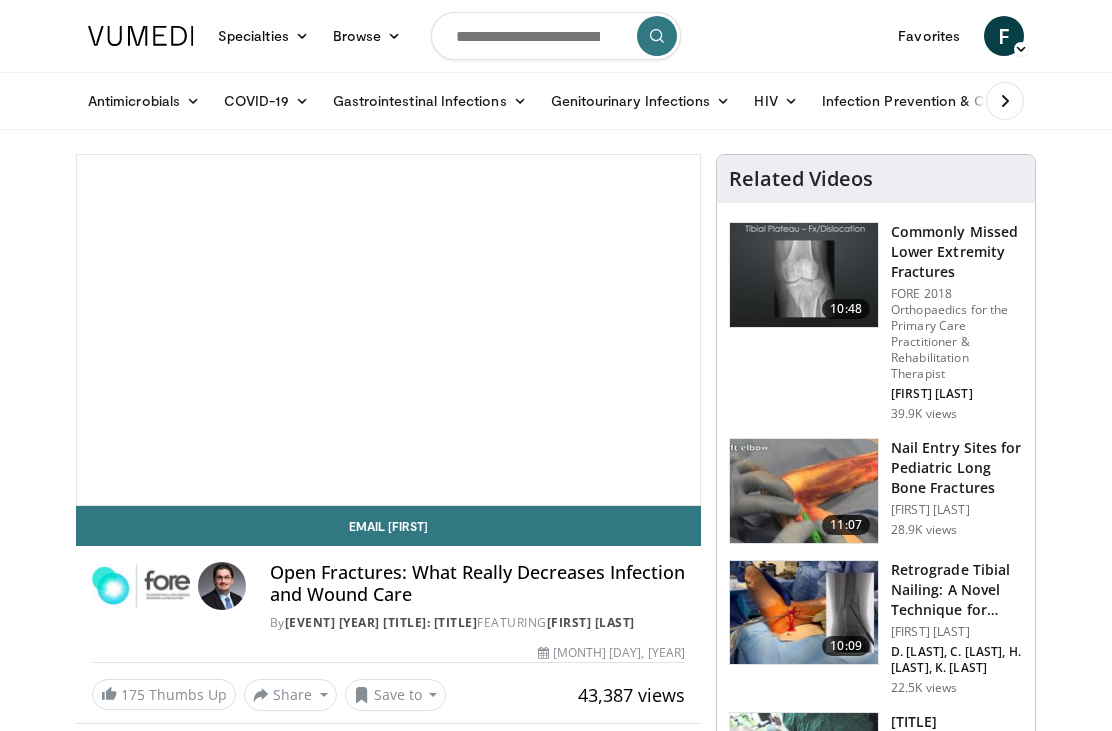 scroll, scrollTop: 0, scrollLeft: 0, axis: both 